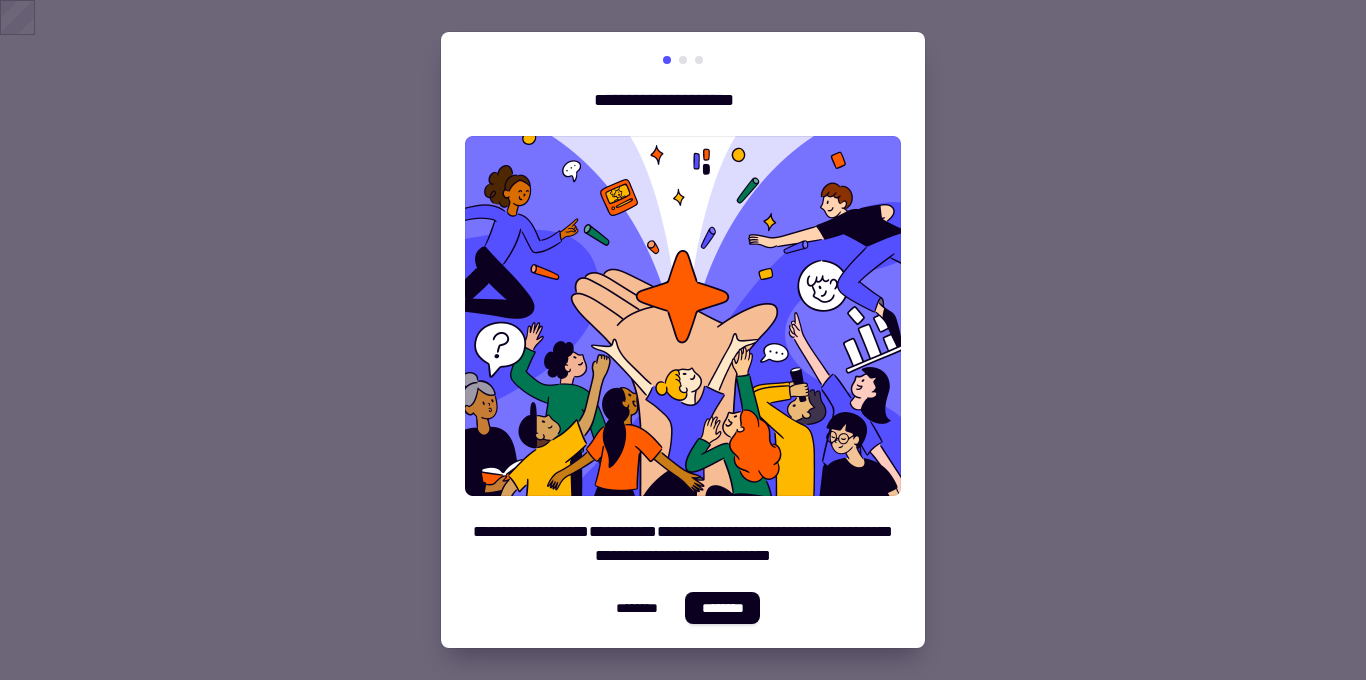 scroll, scrollTop: 0, scrollLeft: 0, axis: both 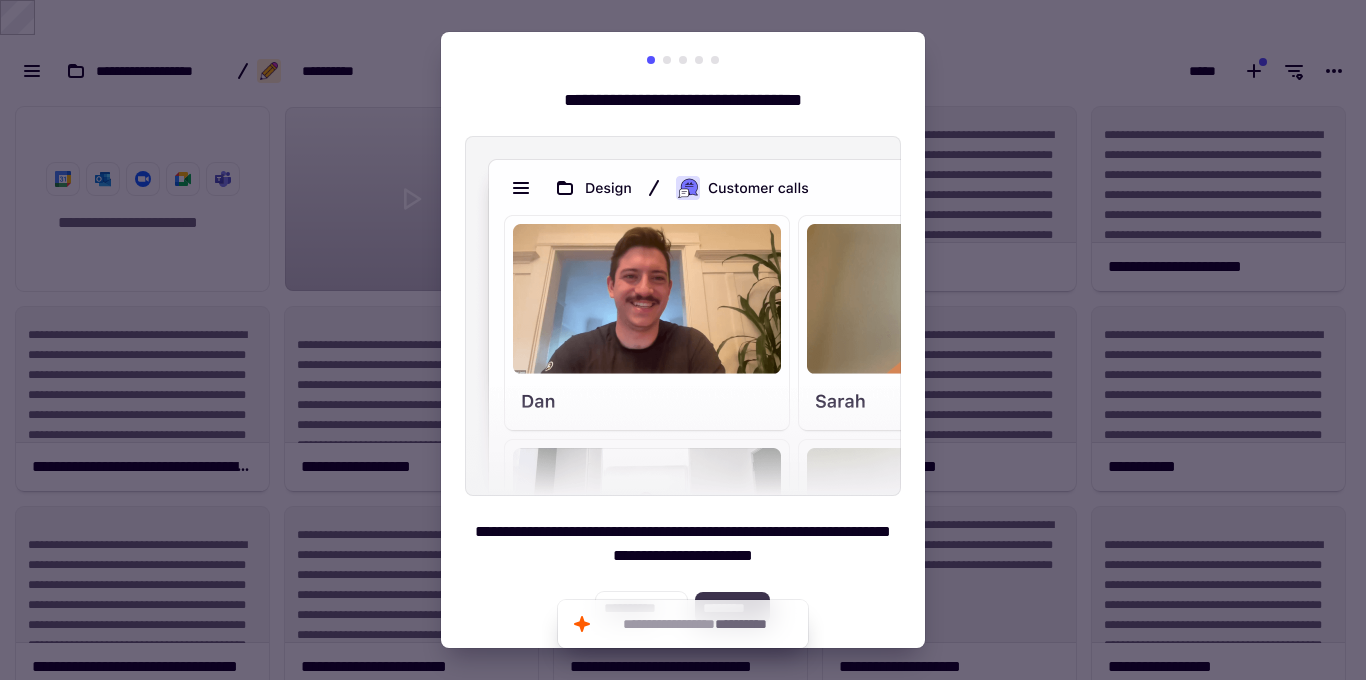 click on "********" 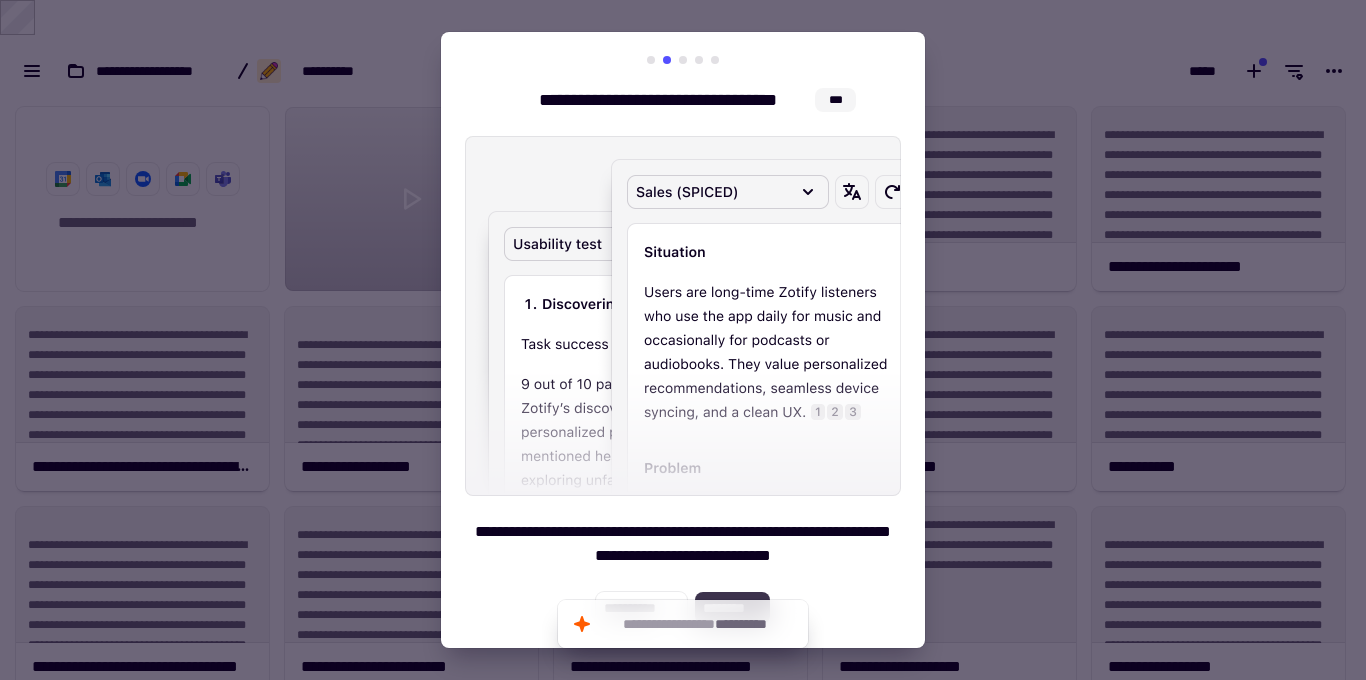 click on "********" 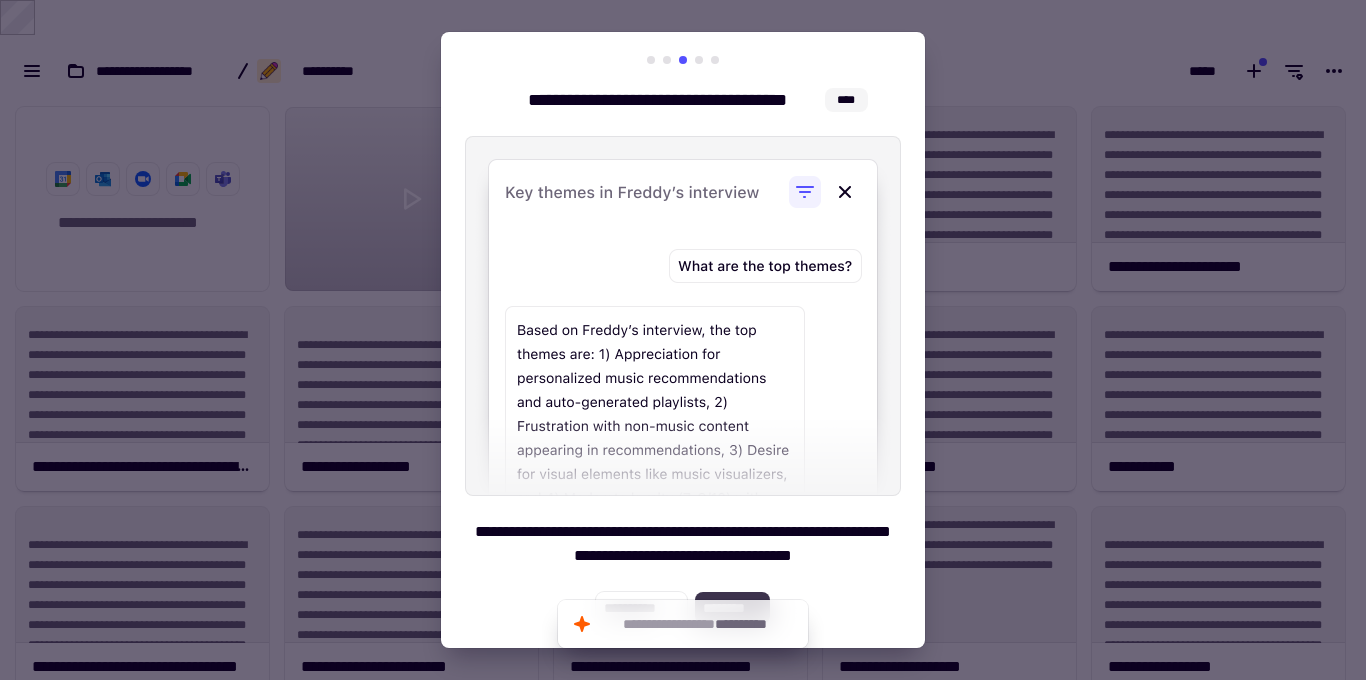 click on "********" 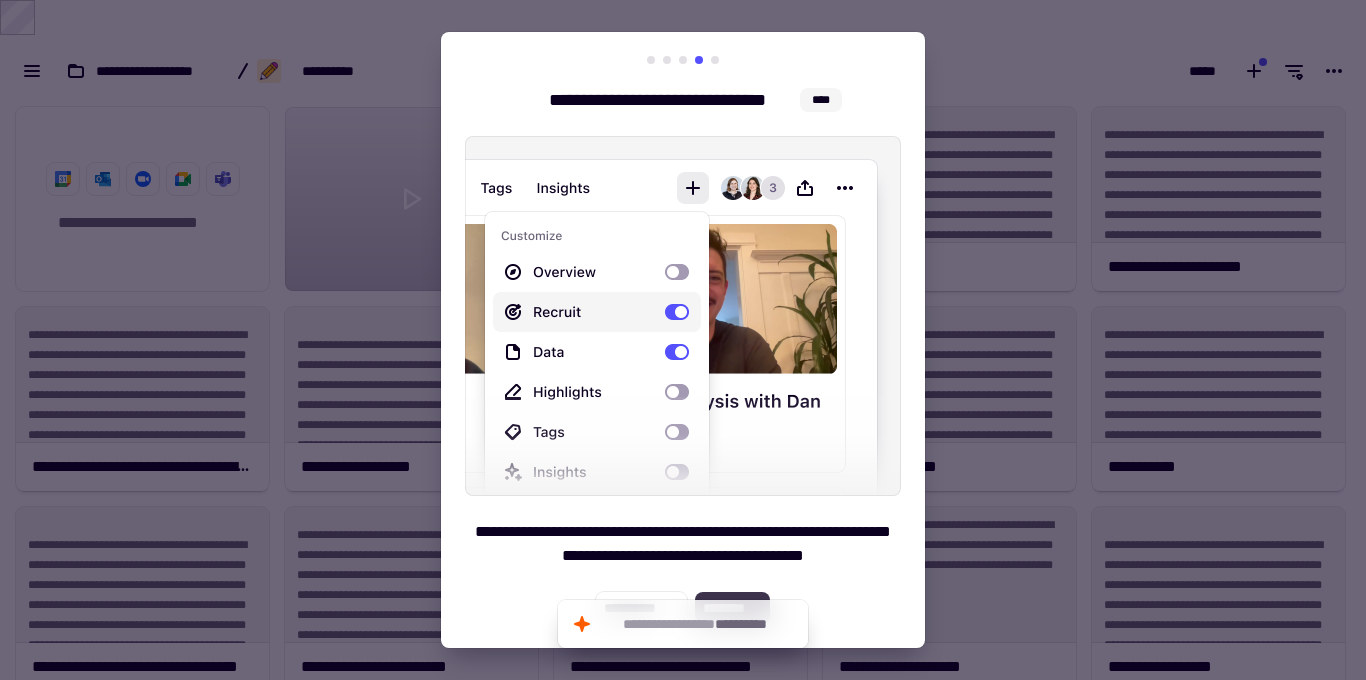 click on "********" 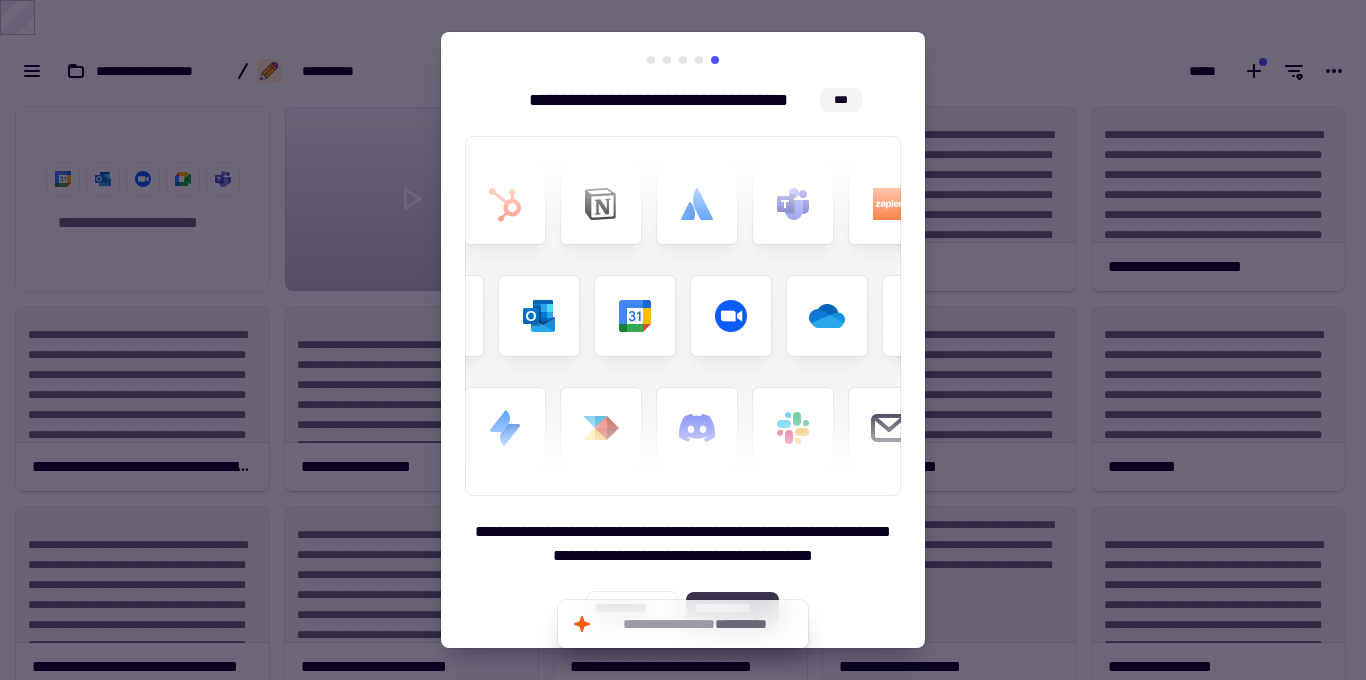 click on "**********" 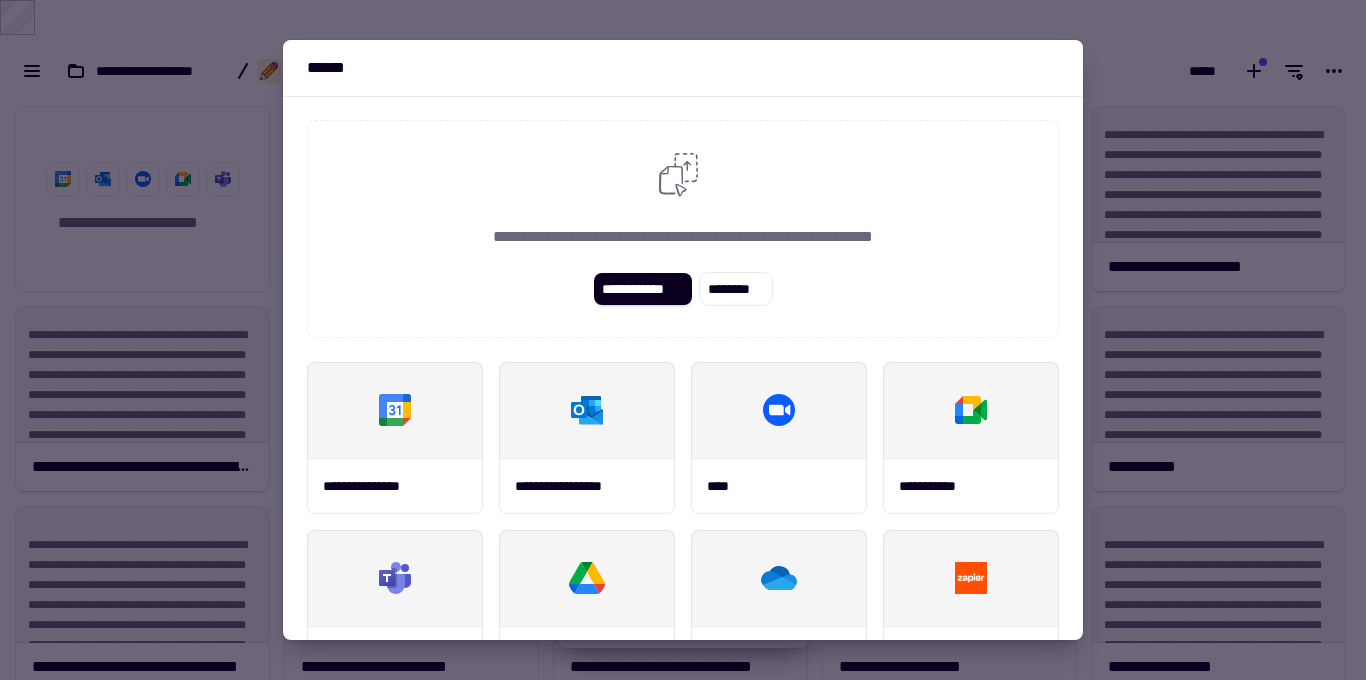 click at bounding box center (683, 340) 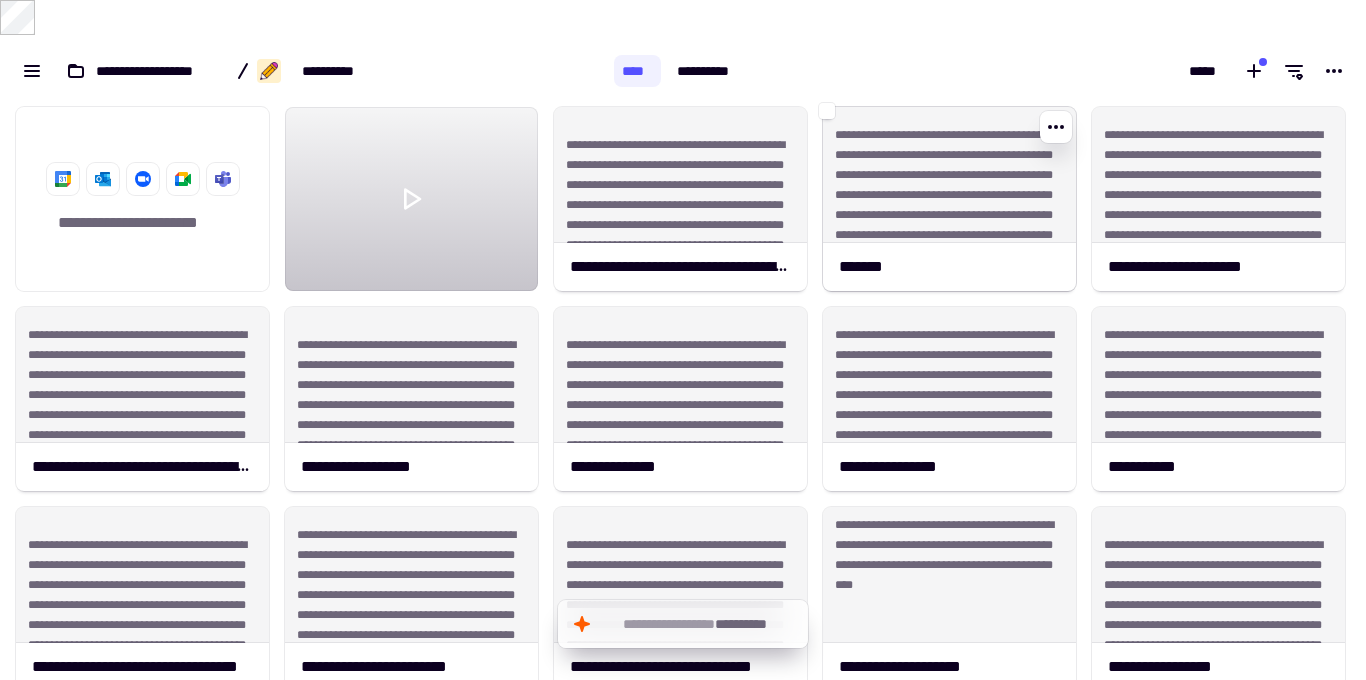 click on "**********" 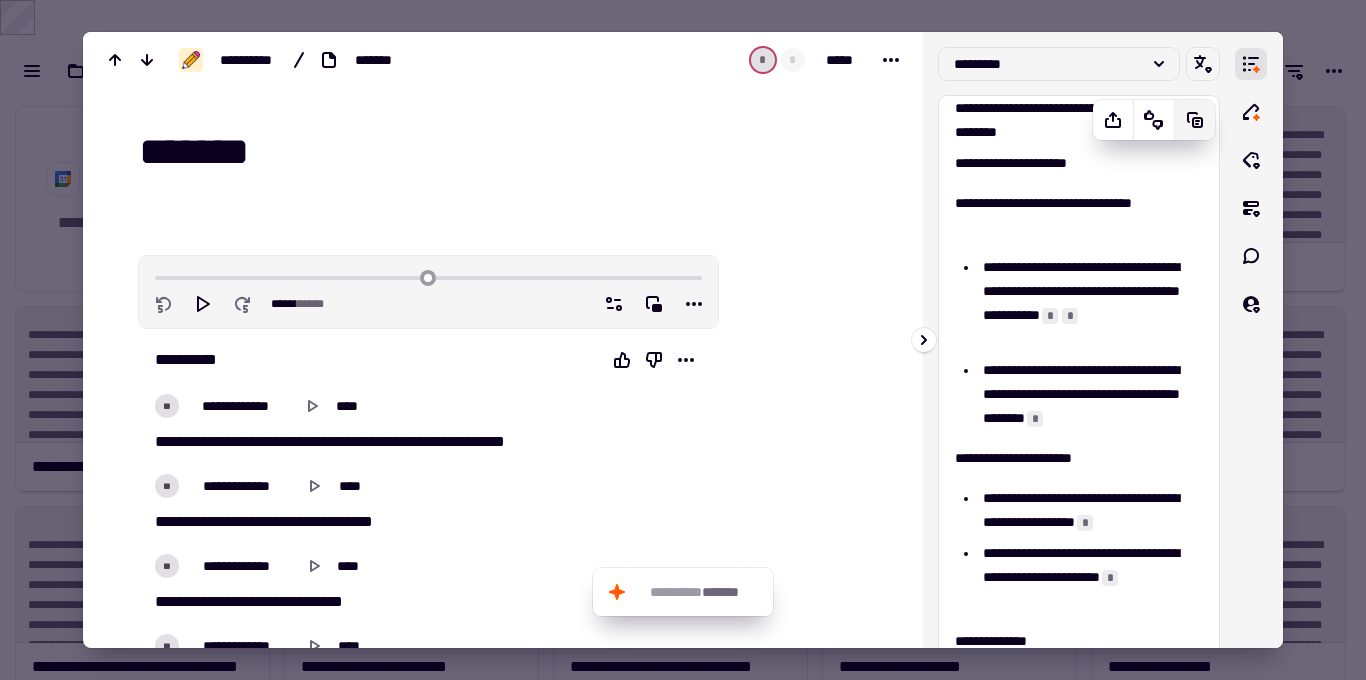 click 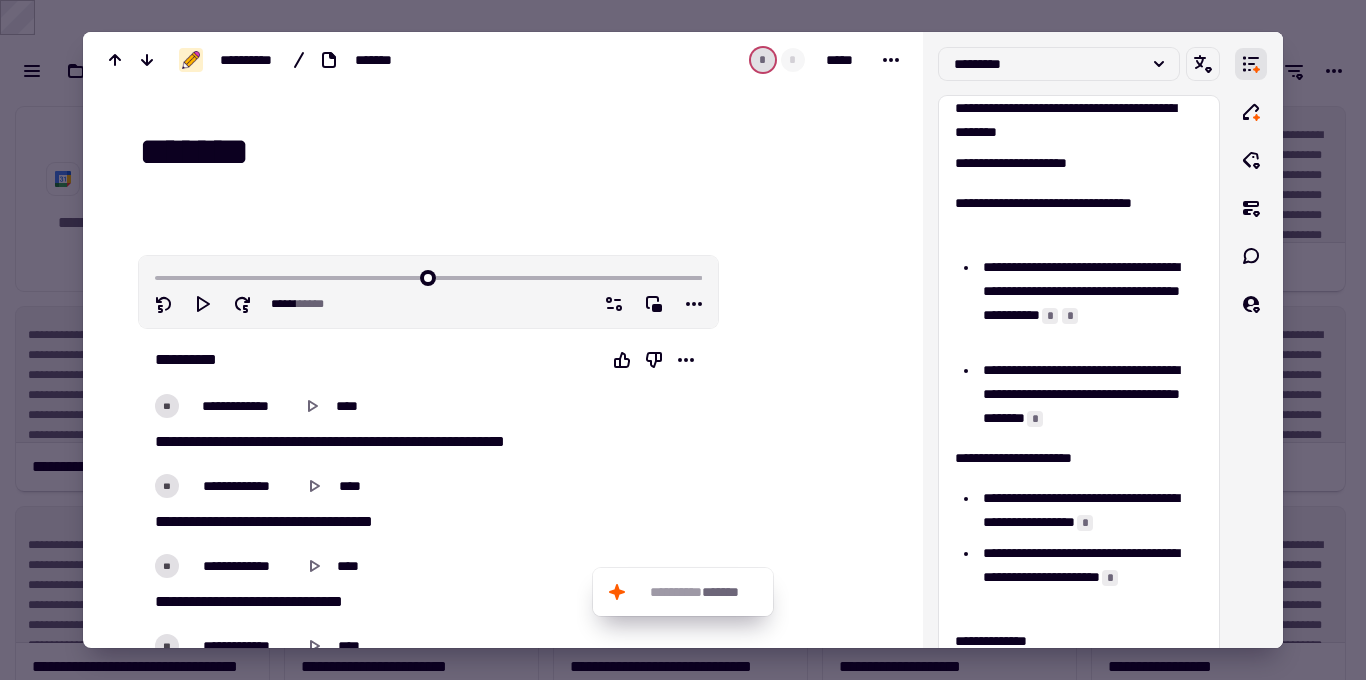 click at bounding box center (683, 340) 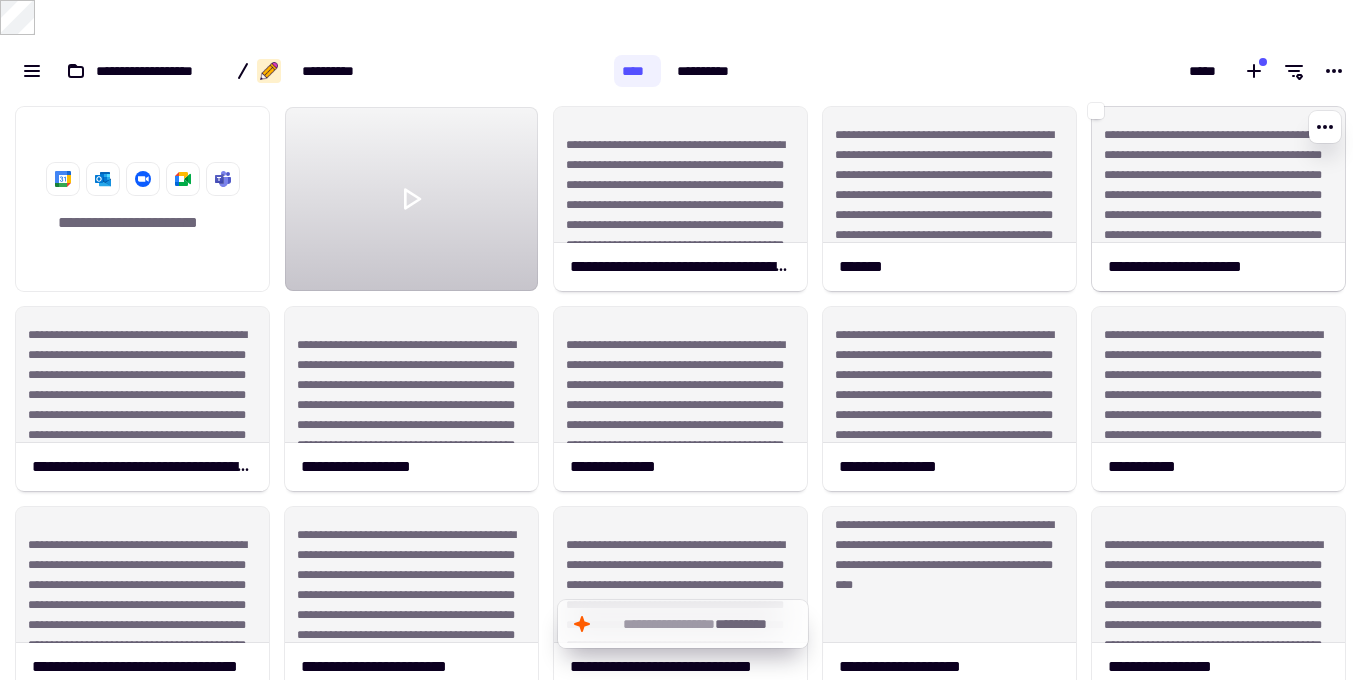 click on "**********" 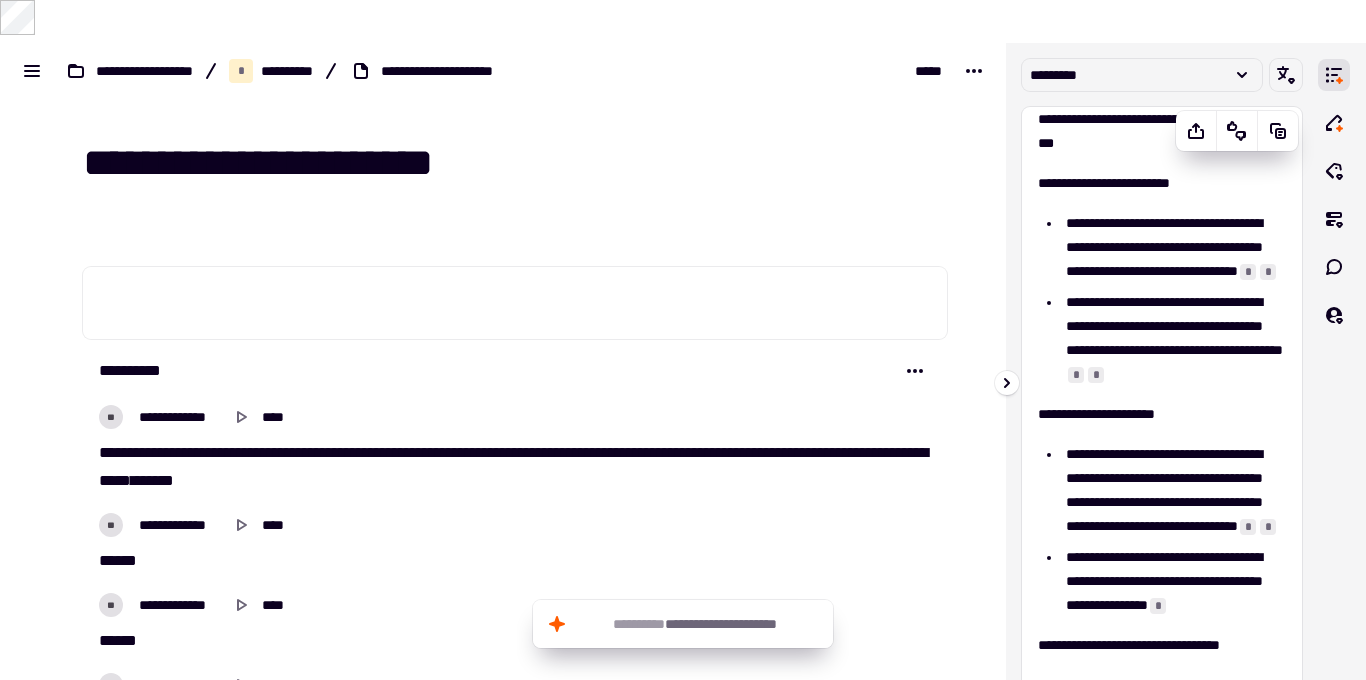 click 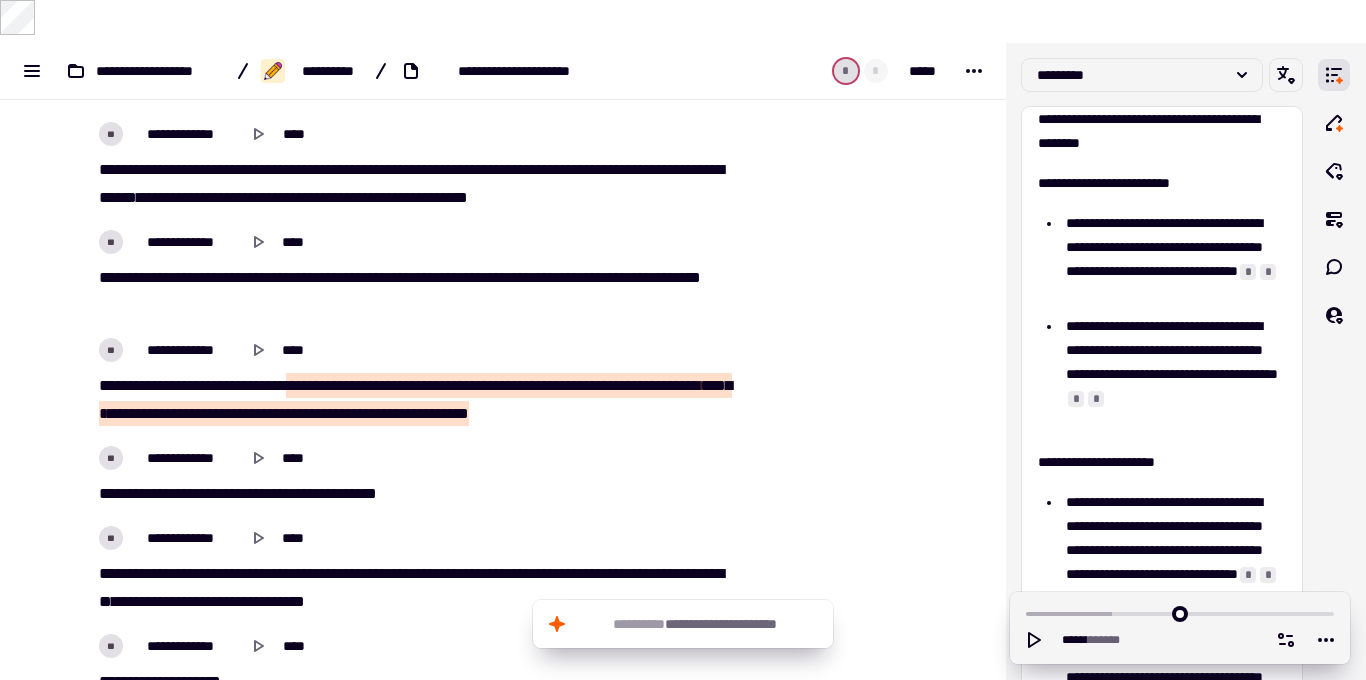 scroll, scrollTop: 23, scrollLeft: 0, axis: vertical 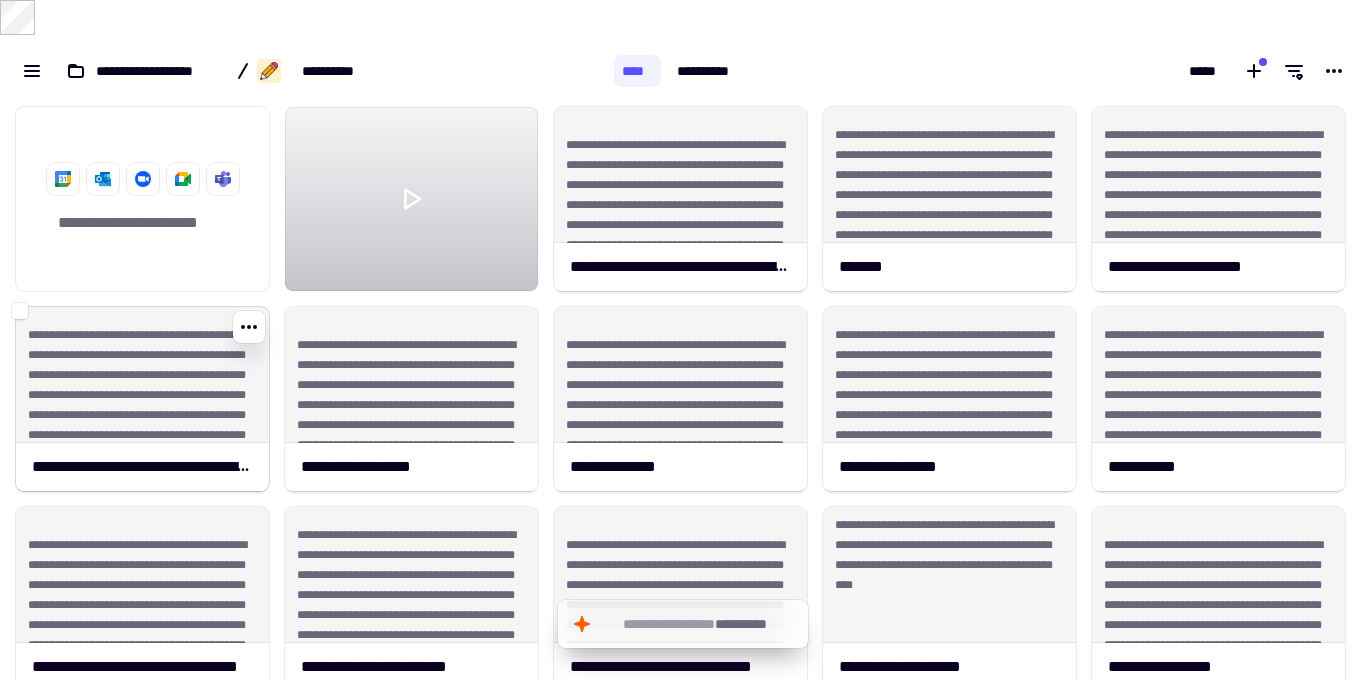 click on "**********" 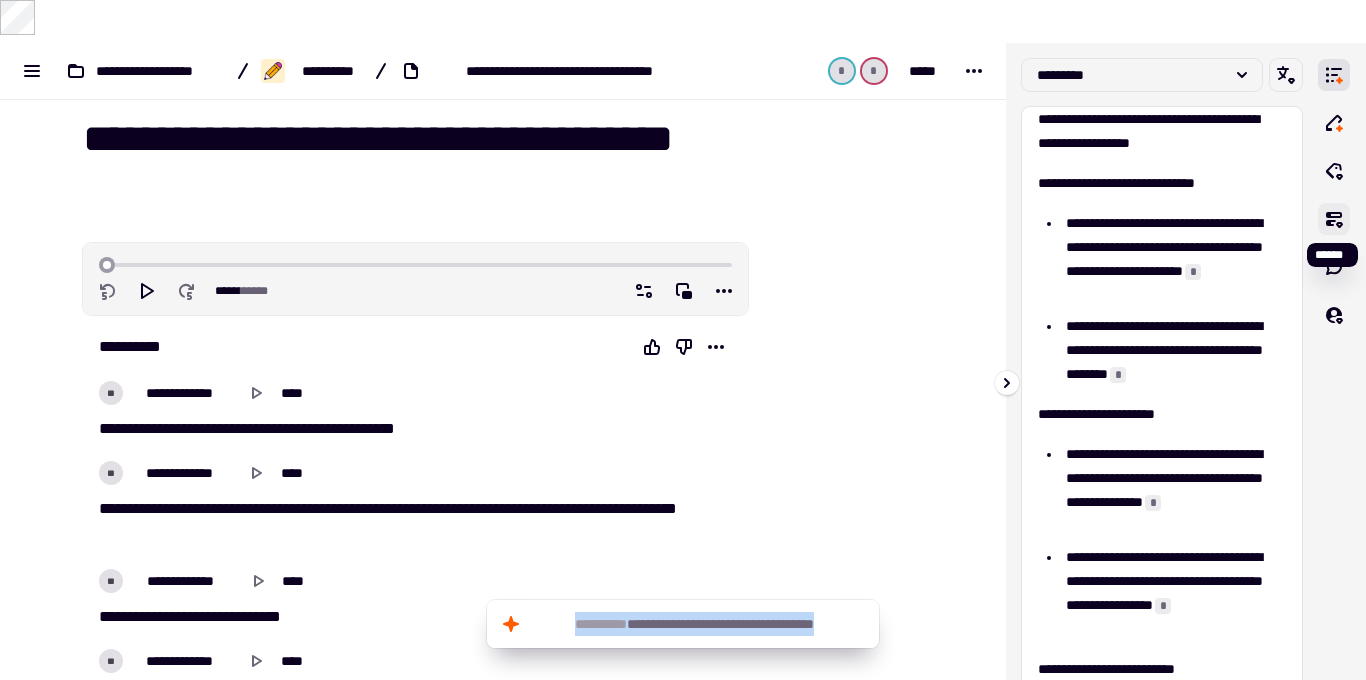scroll, scrollTop: 24, scrollLeft: 0, axis: vertical 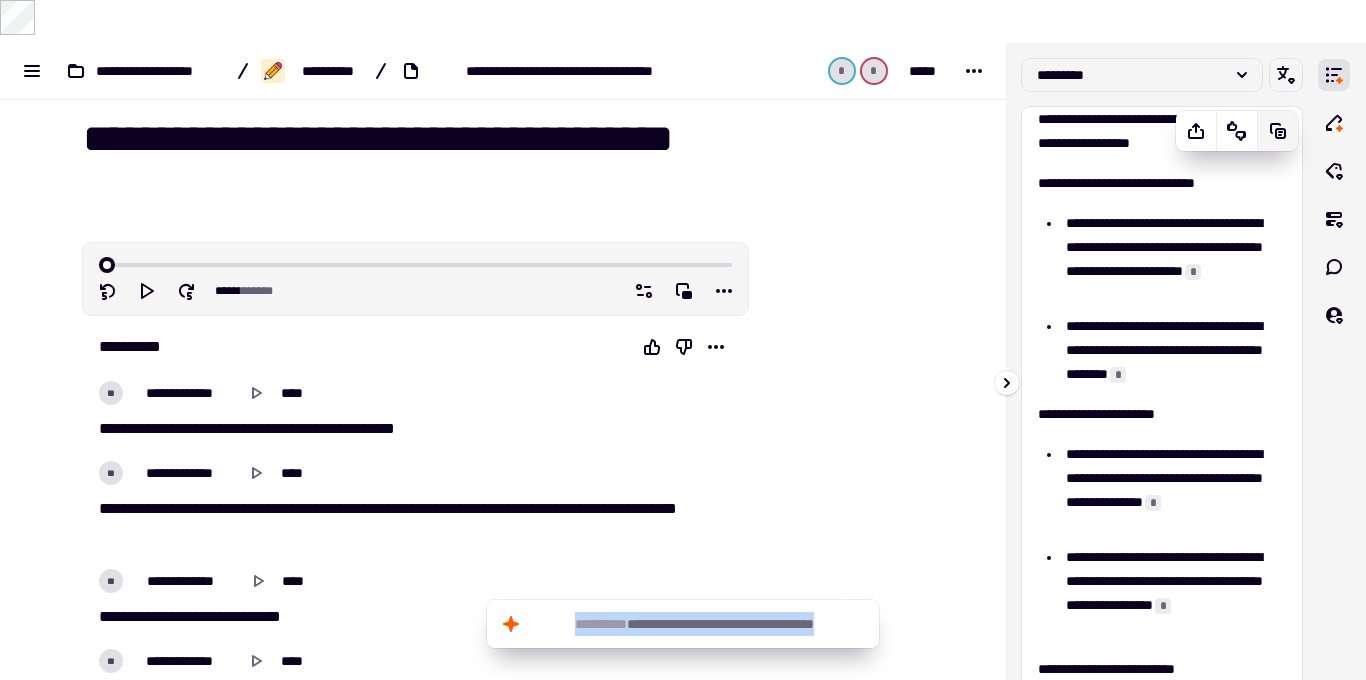 click 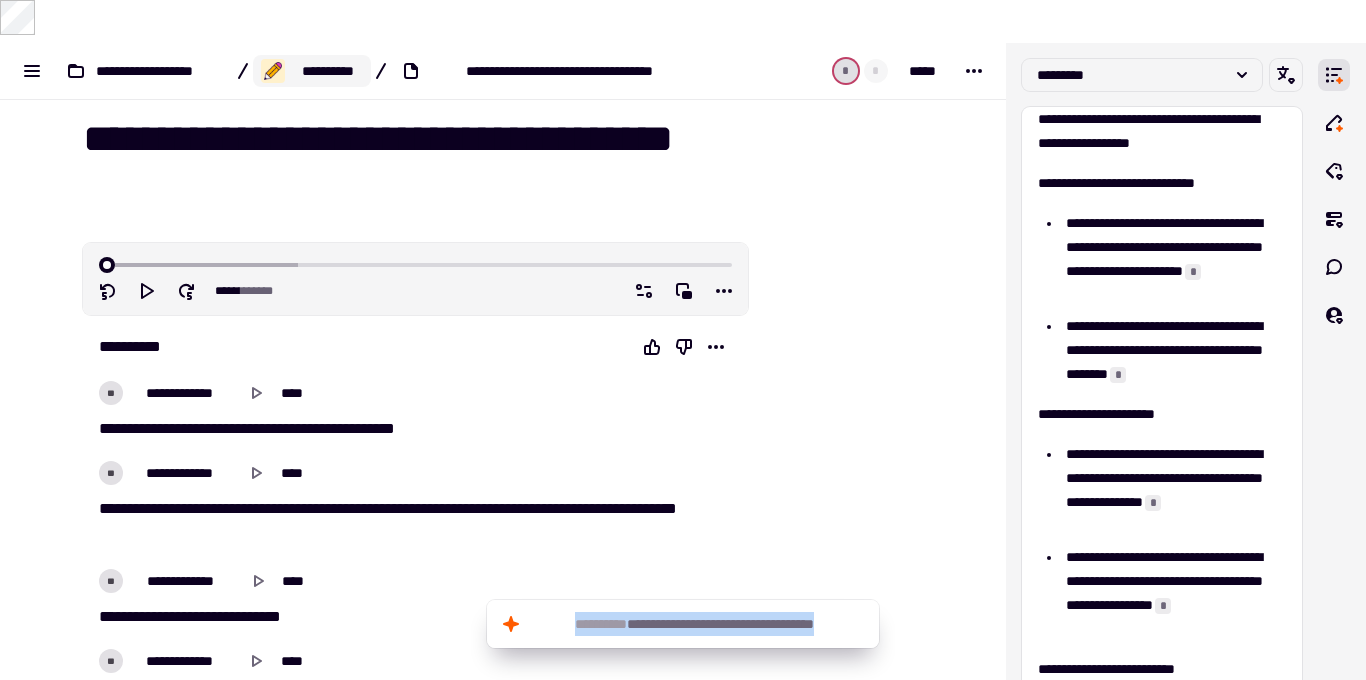 click on "**********" 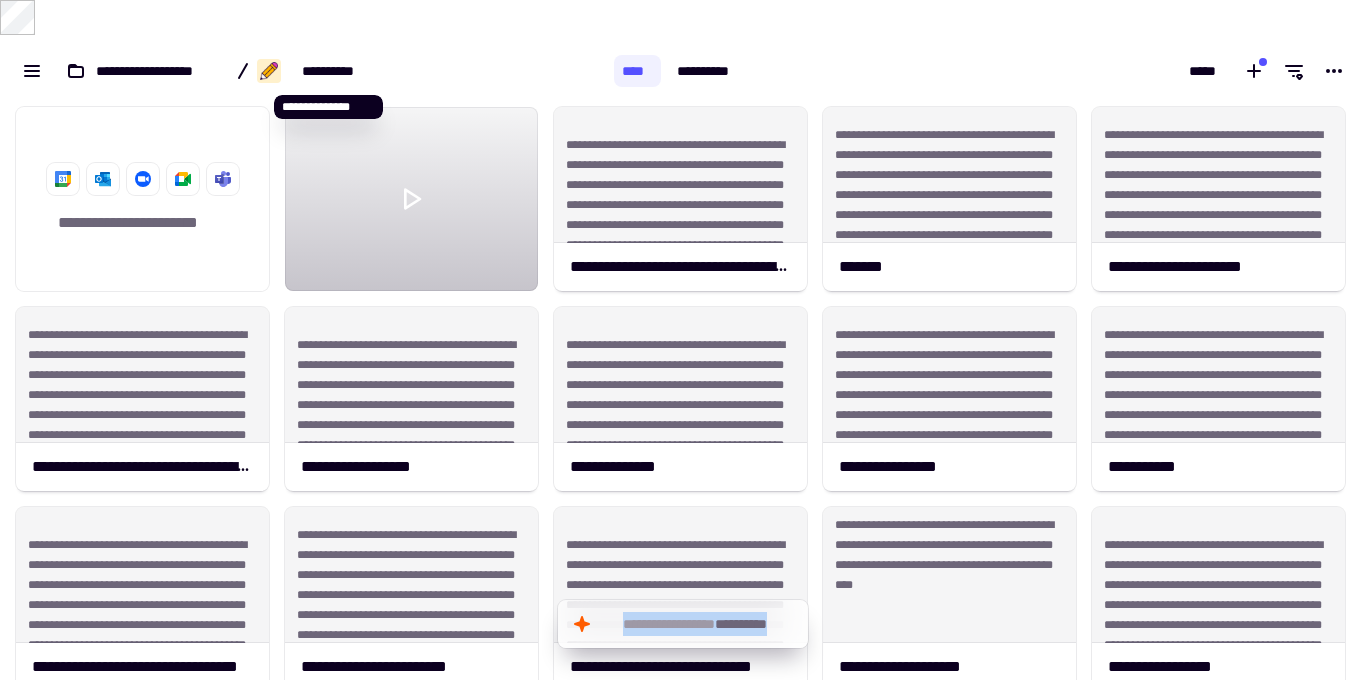 scroll, scrollTop: 17, scrollLeft: 8, axis: both 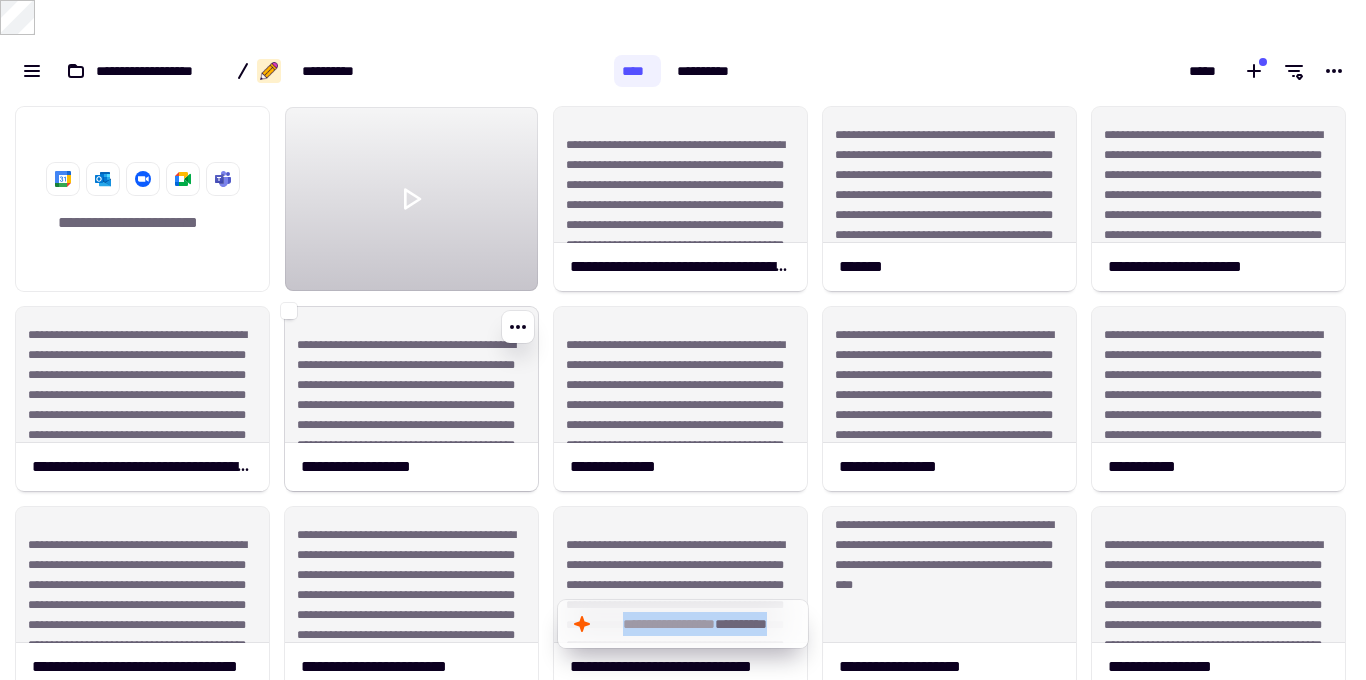 click on "**********" 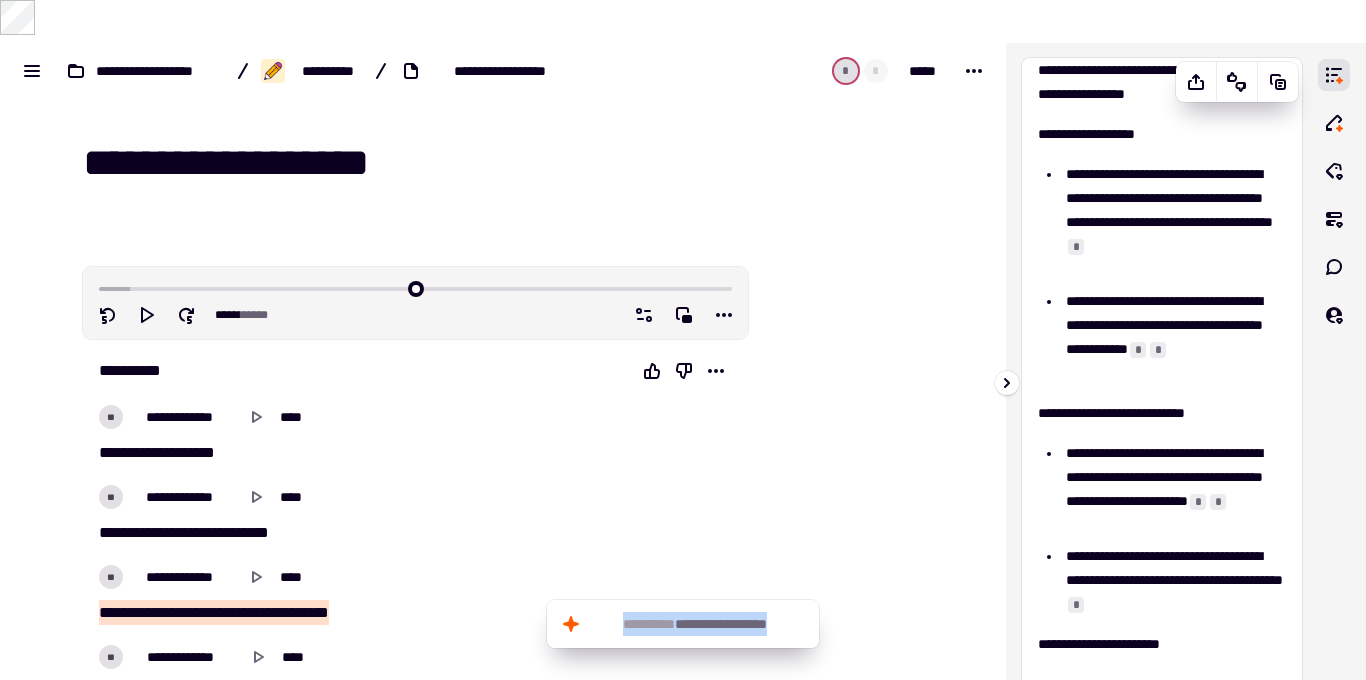 scroll, scrollTop: 0, scrollLeft: 0, axis: both 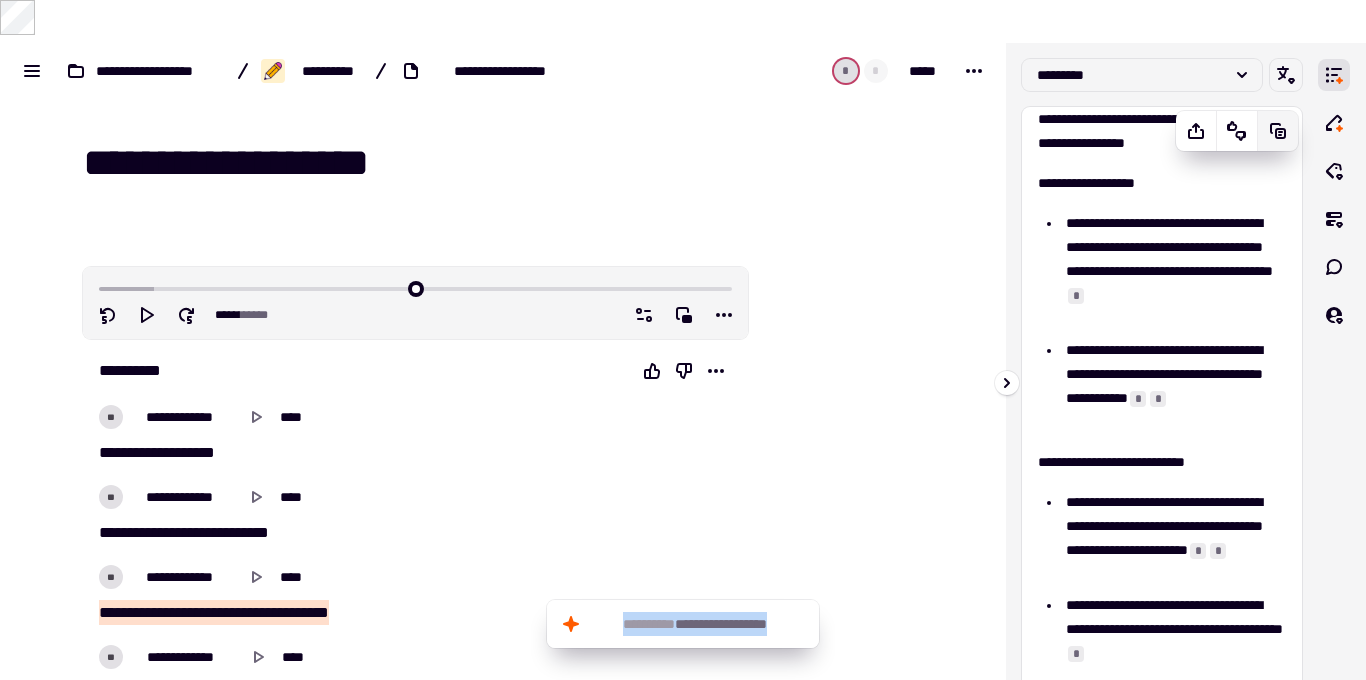 click 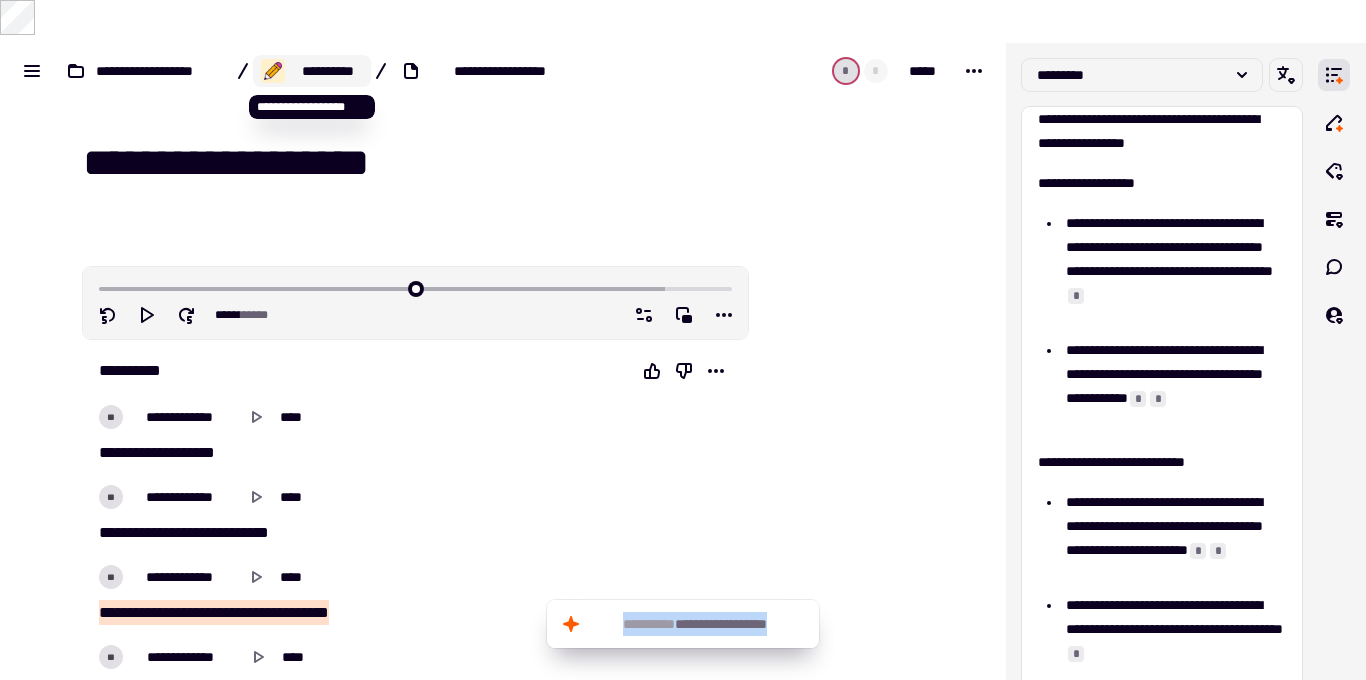 click on "**********" 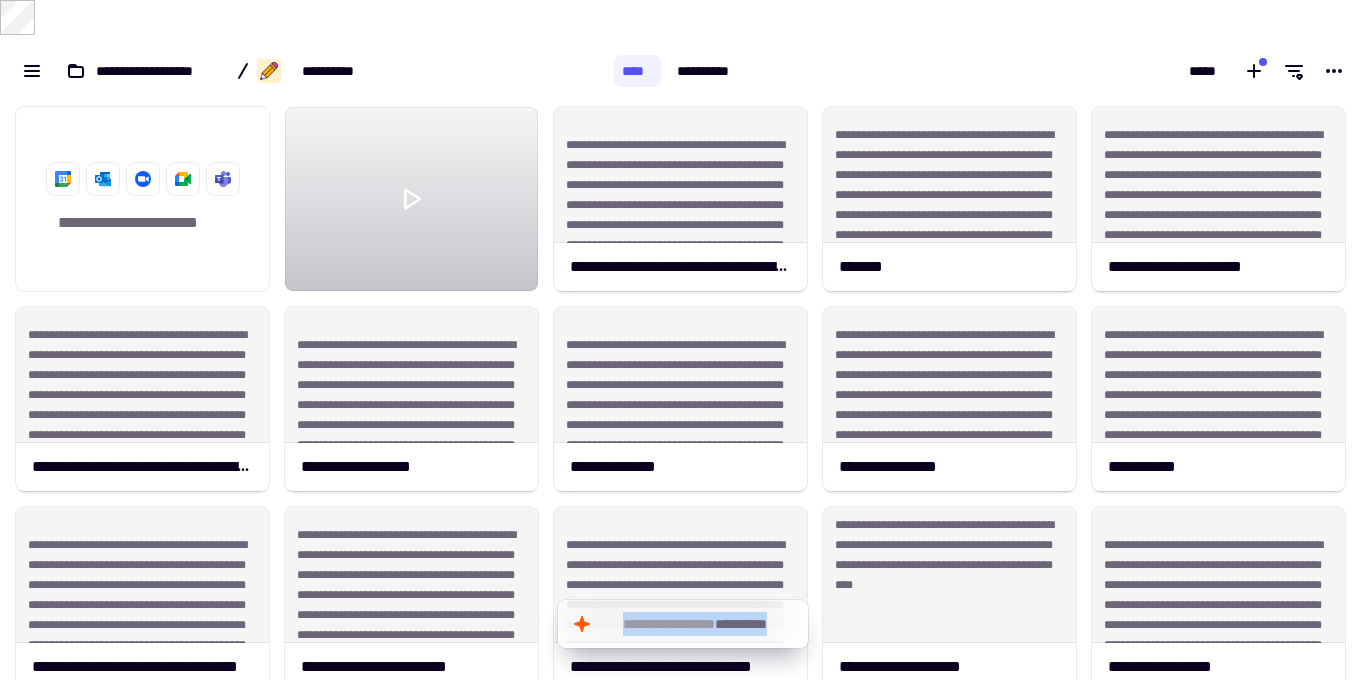 scroll, scrollTop: 17, scrollLeft: 8, axis: both 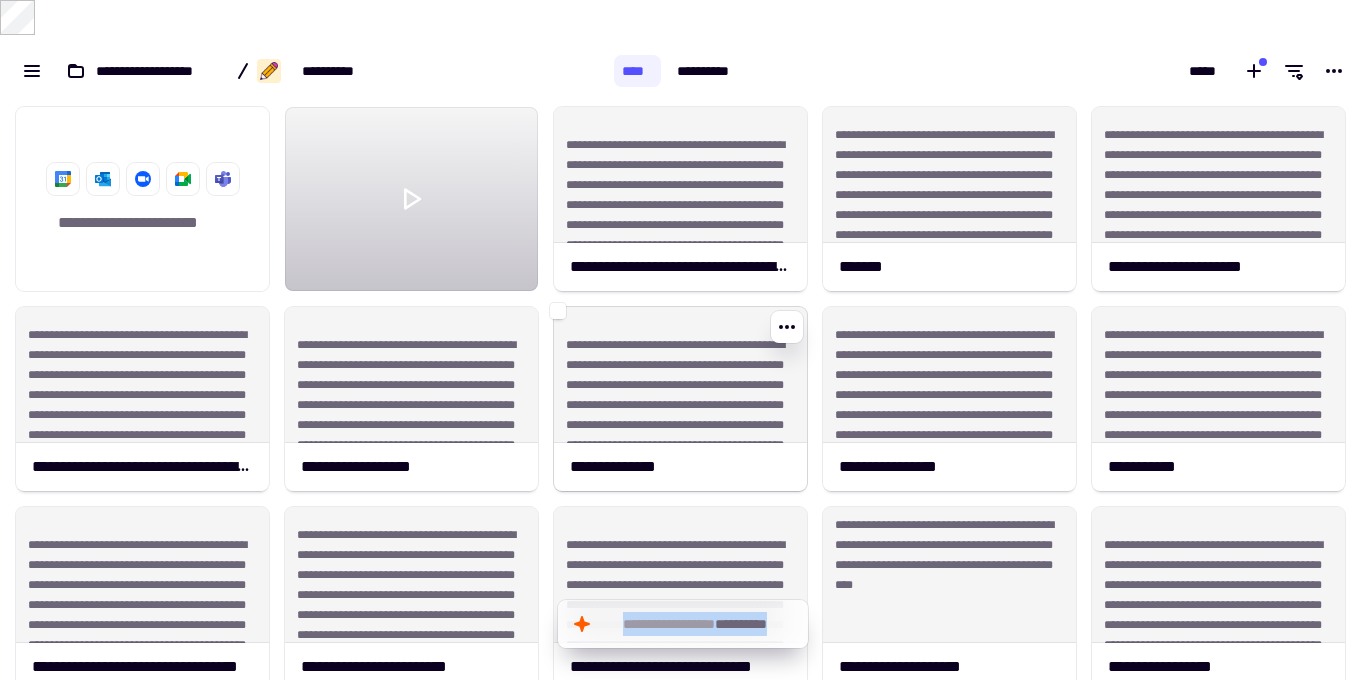 click on "**********" 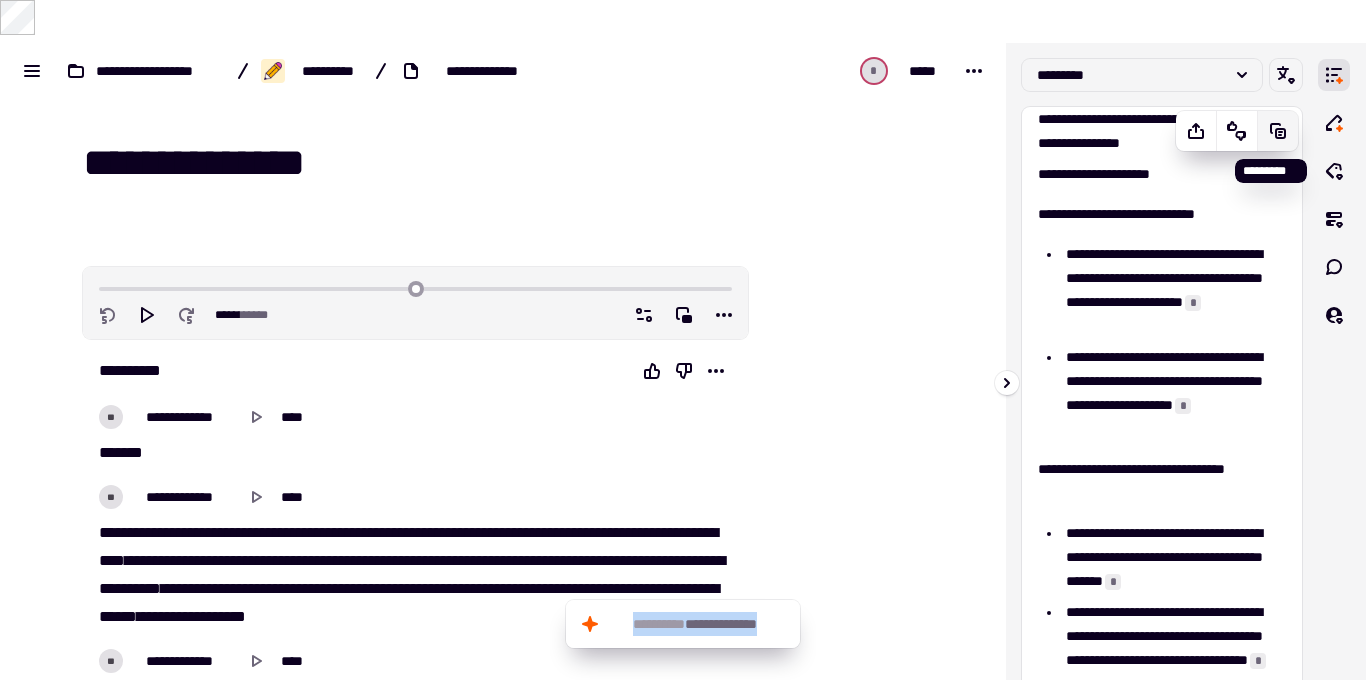 click 